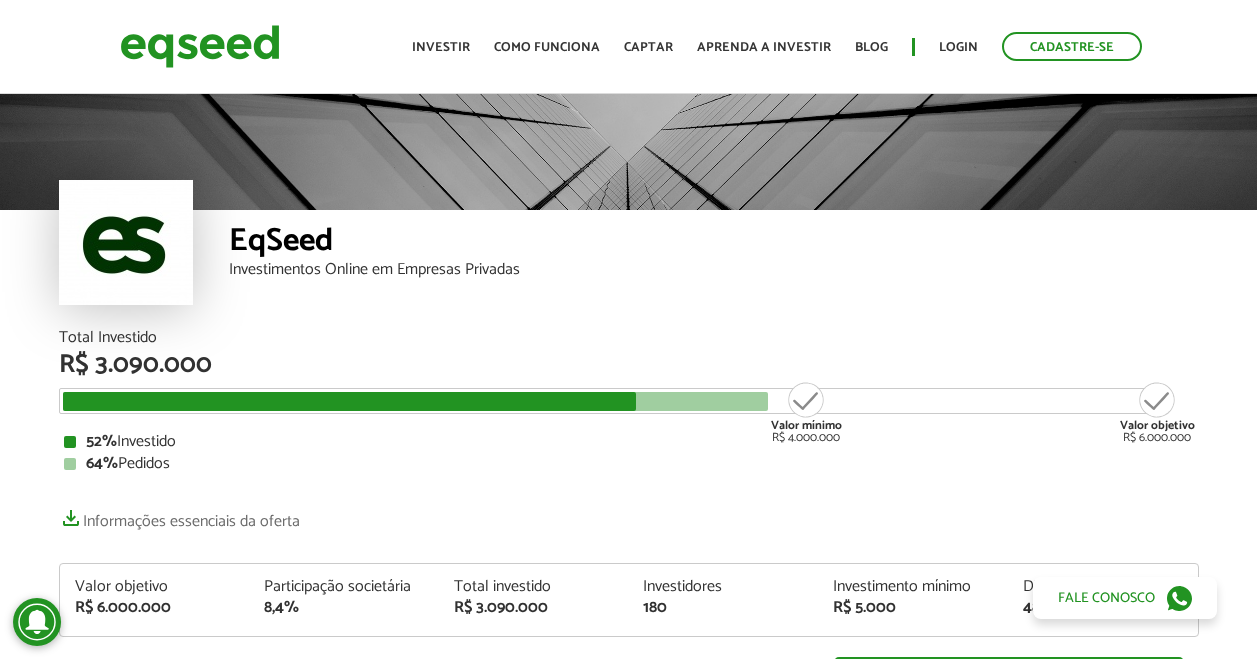 scroll, scrollTop: 0, scrollLeft: 0, axis: both 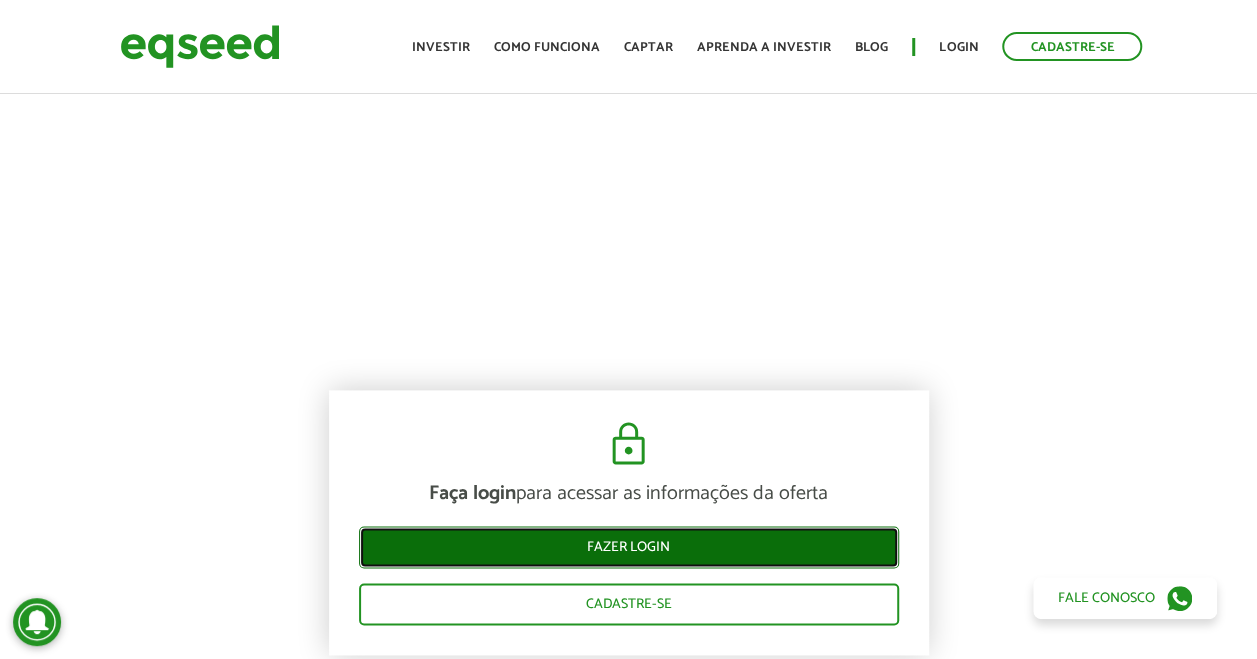 click on "Fazer login" at bounding box center (629, 547) 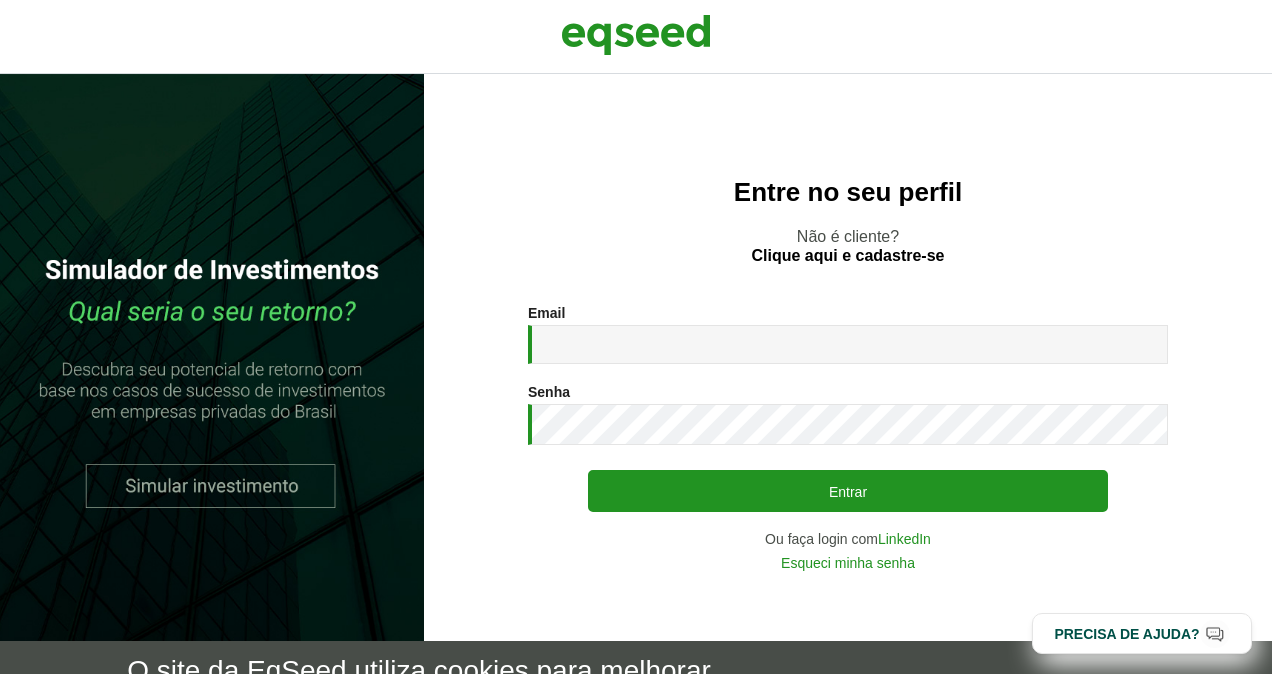scroll, scrollTop: 0, scrollLeft: 0, axis: both 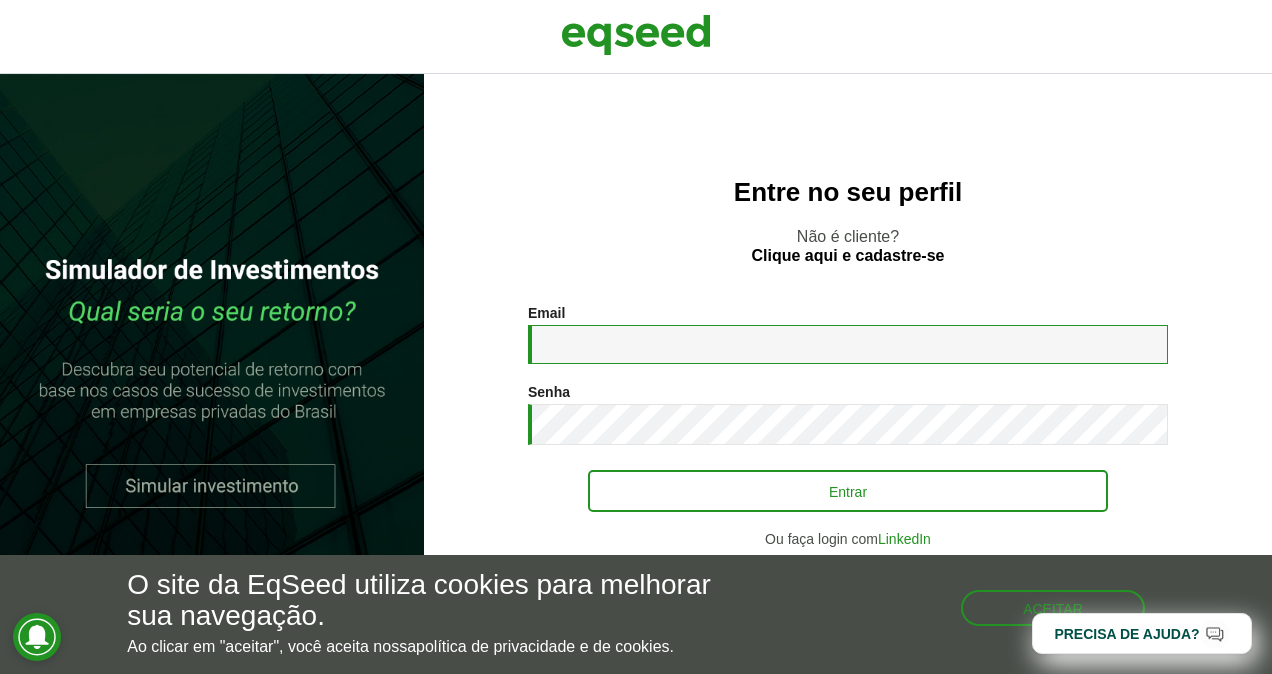 type on "**********" 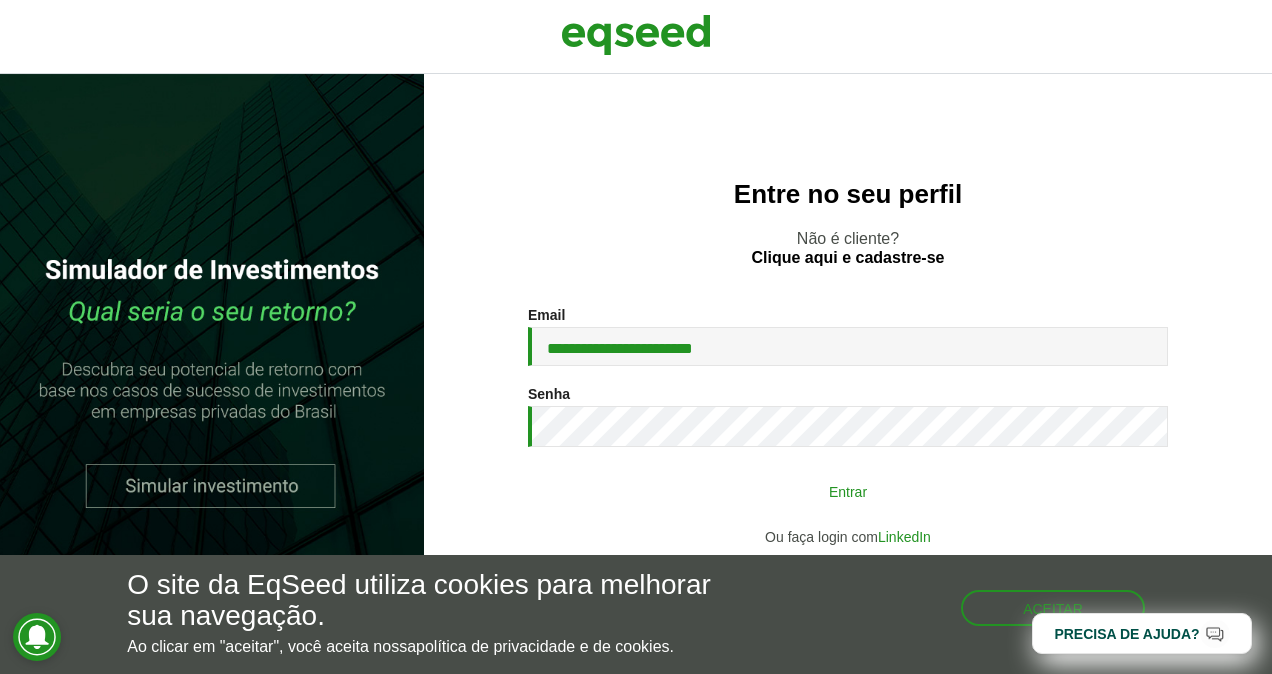 click on "Entrar" at bounding box center [848, 491] 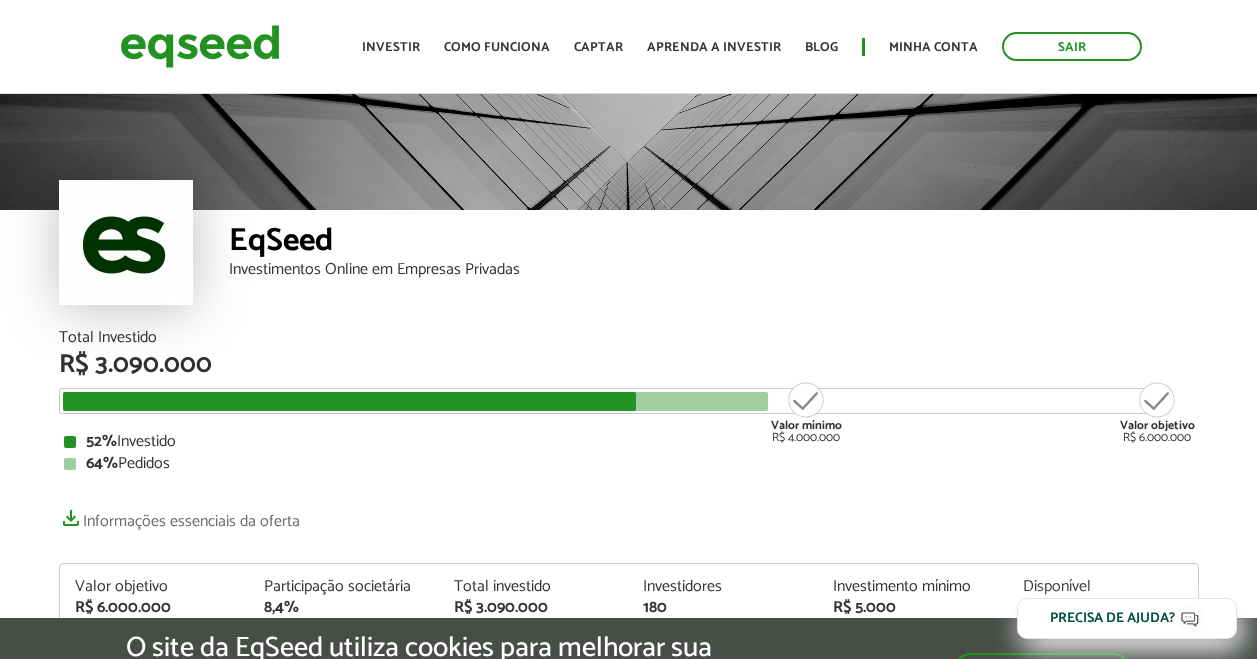 scroll, scrollTop: 0, scrollLeft: 0, axis: both 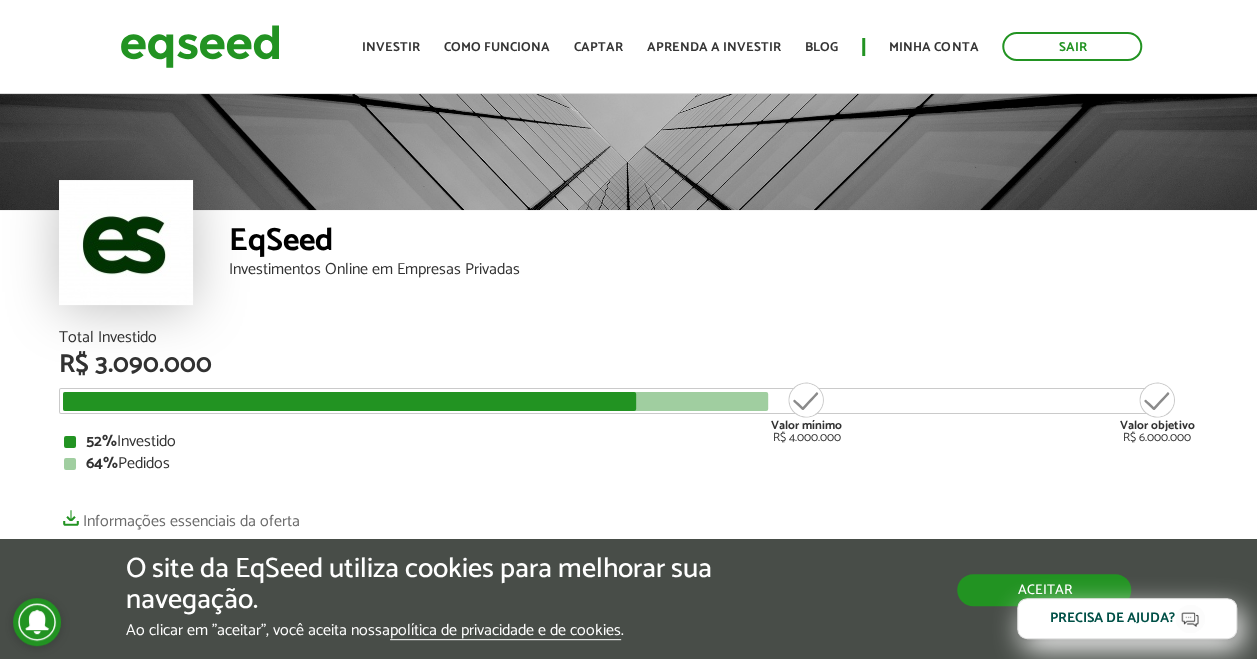 click on "Aceitar" at bounding box center [1044, 590] 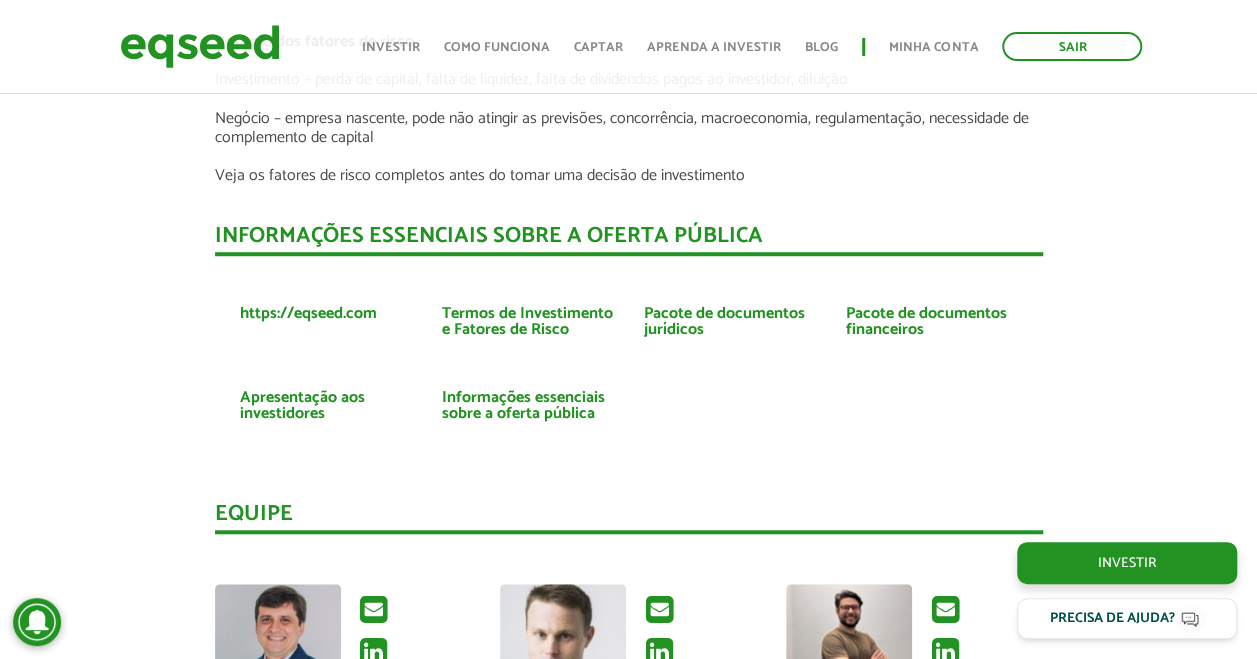 scroll, scrollTop: 4406, scrollLeft: 0, axis: vertical 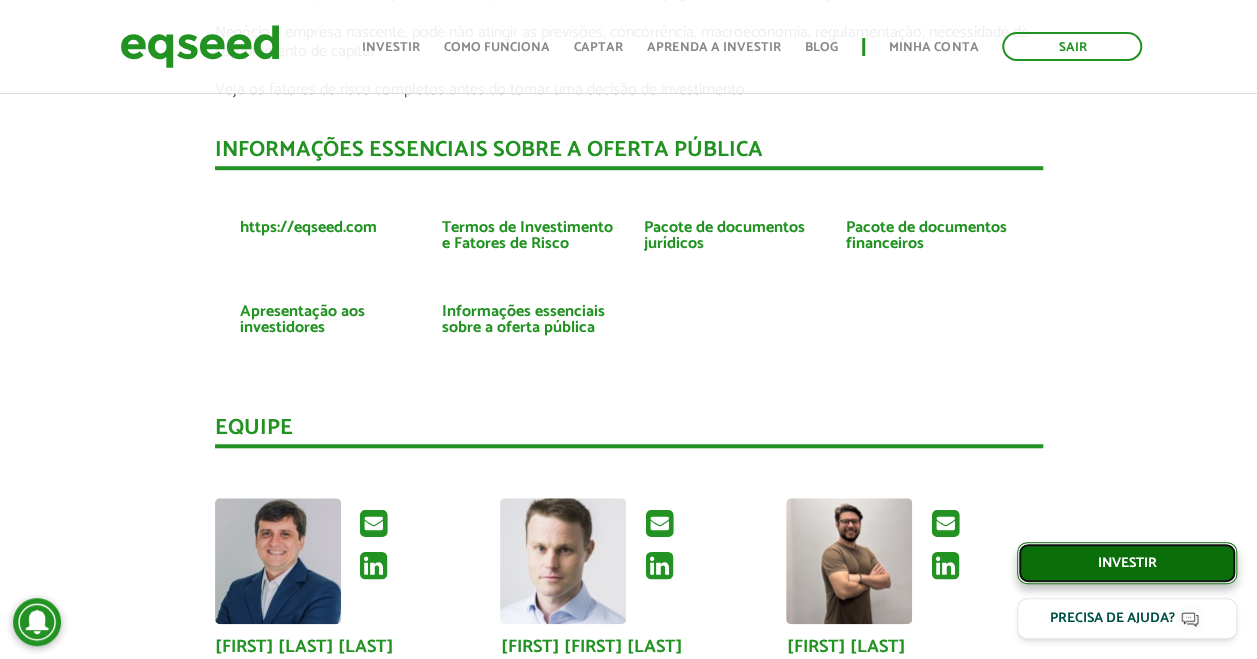 click on "Investir" at bounding box center [1127, 563] 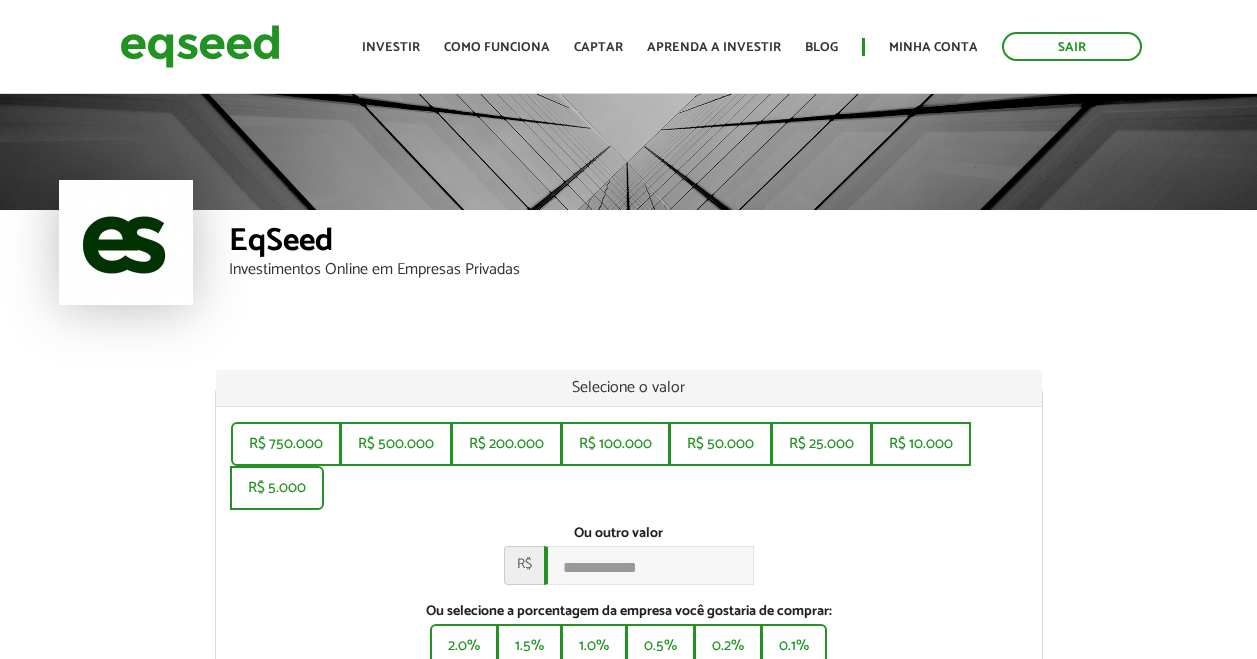scroll, scrollTop: 0, scrollLeft: 0, axis: both 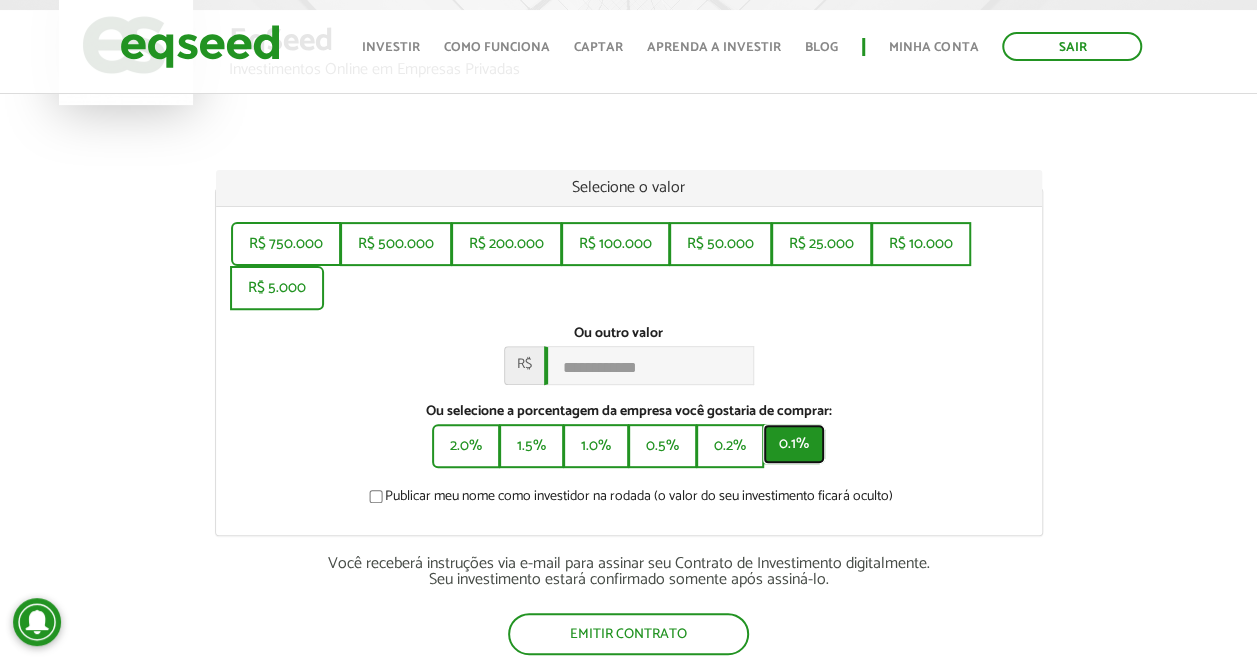 click on "0.1%" at bounding box center [794, 444] 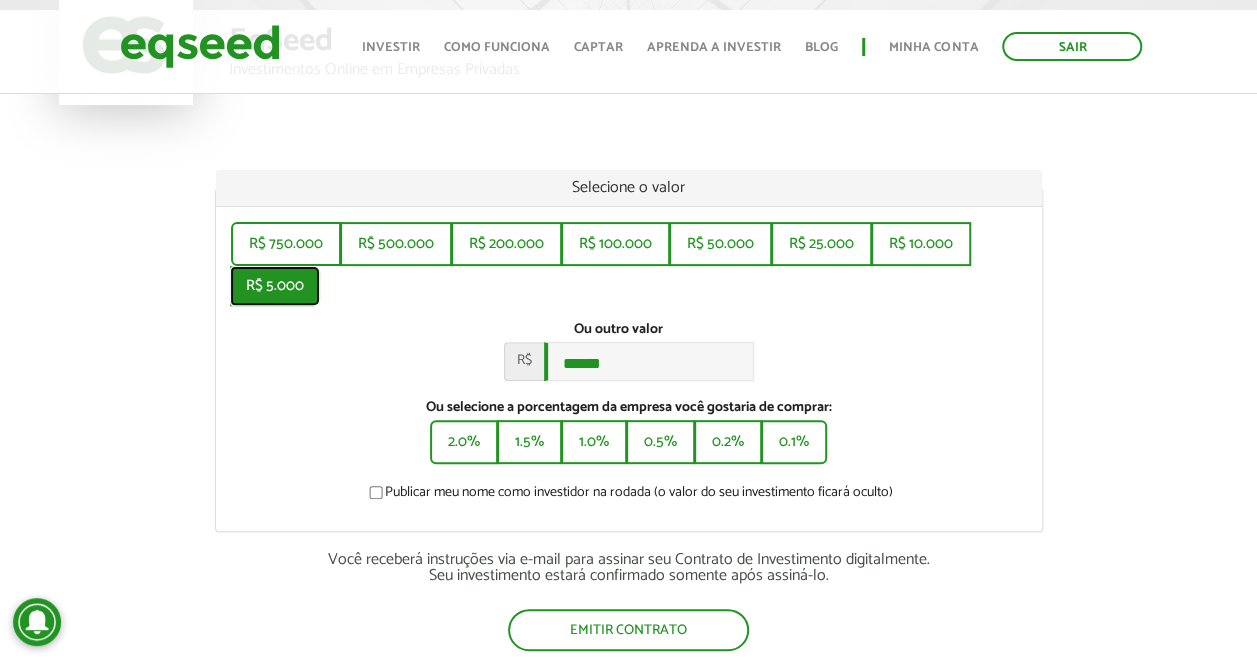 click on "R$ 5.000" at bounding box center [275, 286] 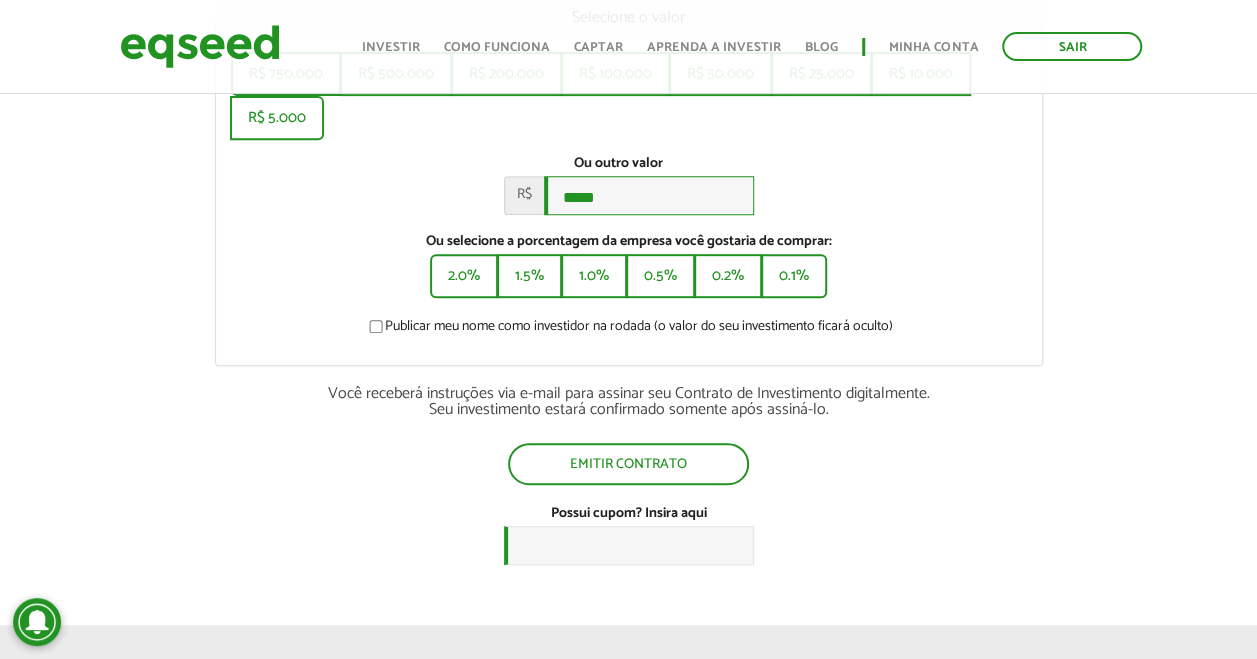 scroll, scrollTop: 400, scrollLeft: 0, axis: vertical 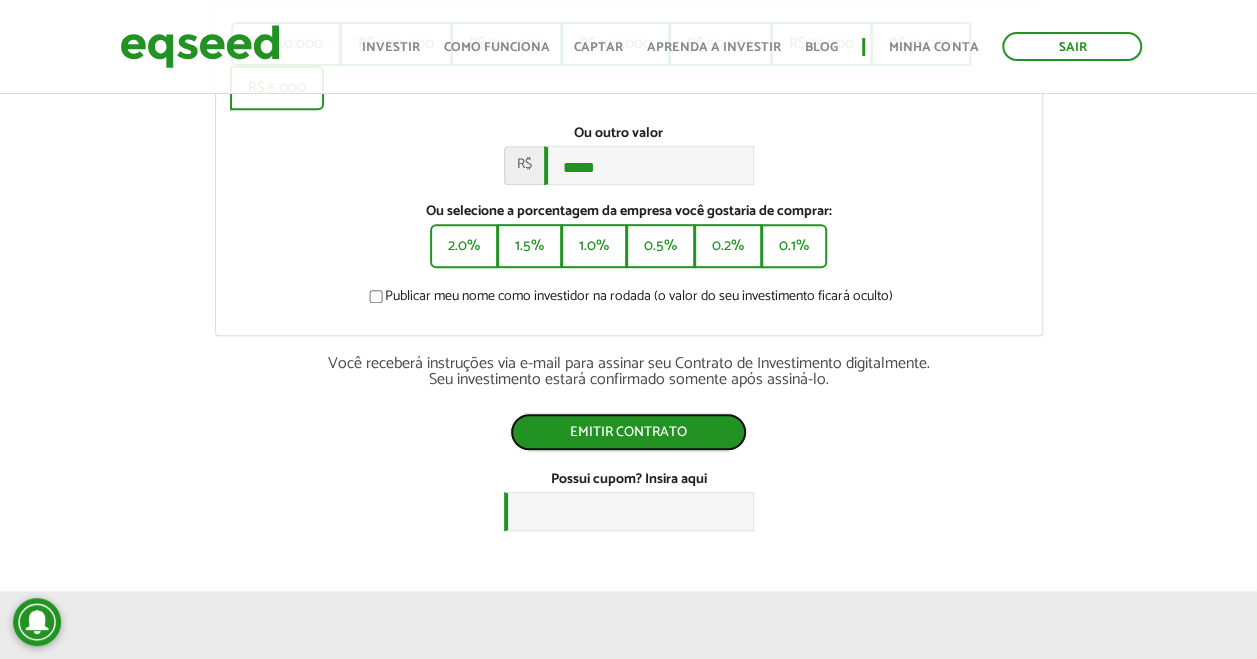 click on "Emitir contrato" at bounding box center [628, 432] 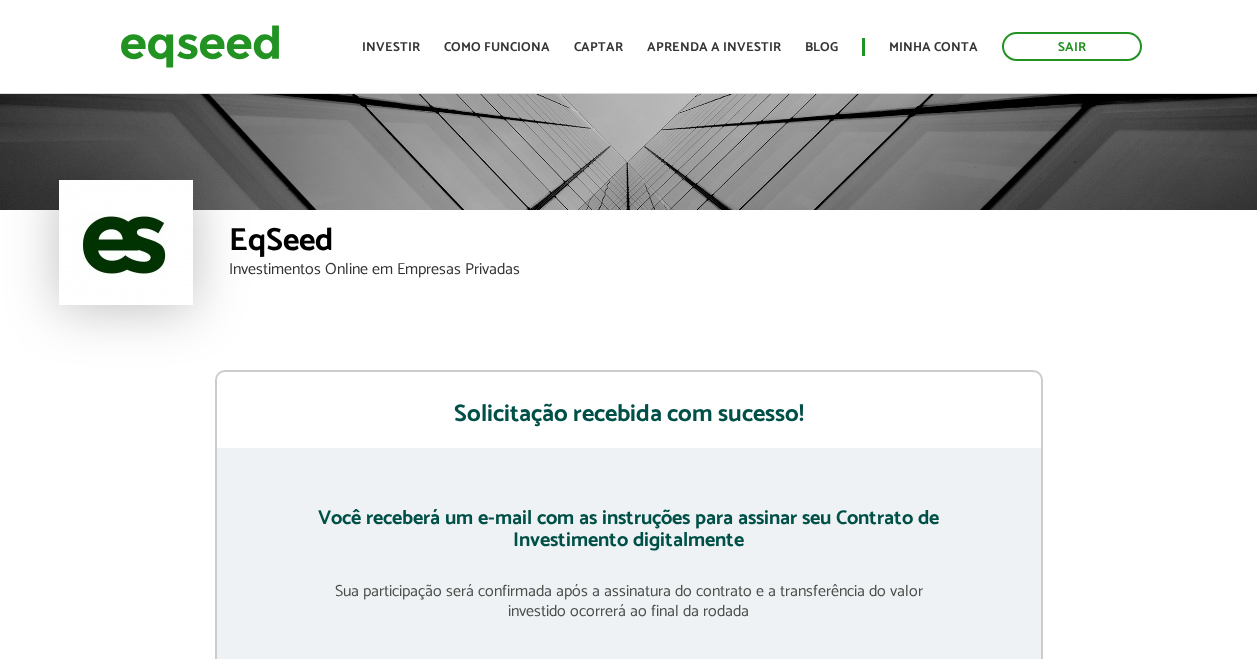 scroll, scrollTop: 0, scrollLeft: 0, axis: both 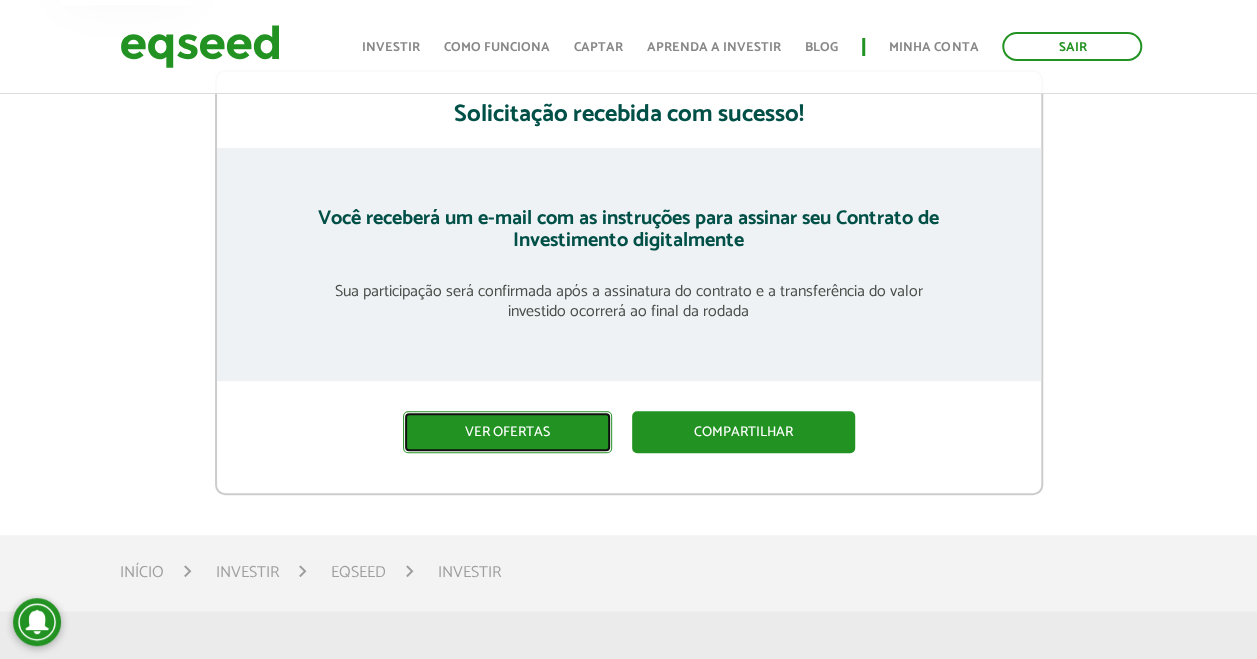 click on "Ver ofertas" at bounding box center [507, 432] 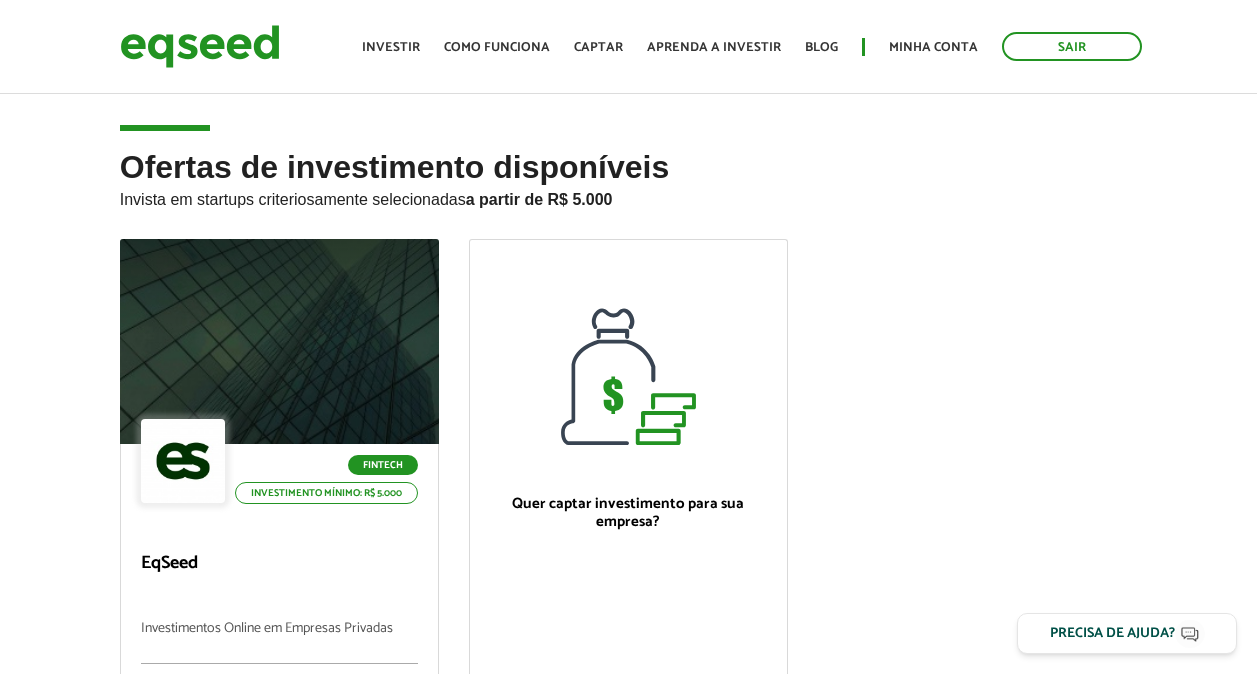 scroll, scrollTop: 0, scrollLeft: 0, axis: both 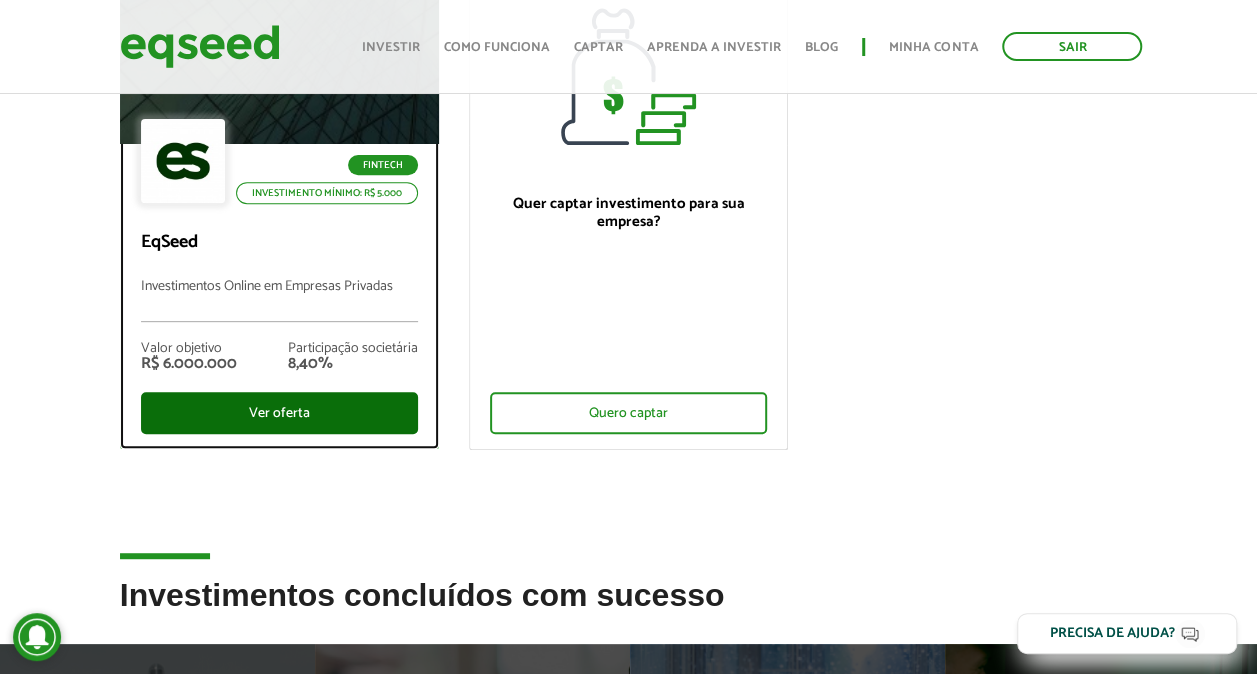 click on "Ver oferta" at bounding box center [279, 413] 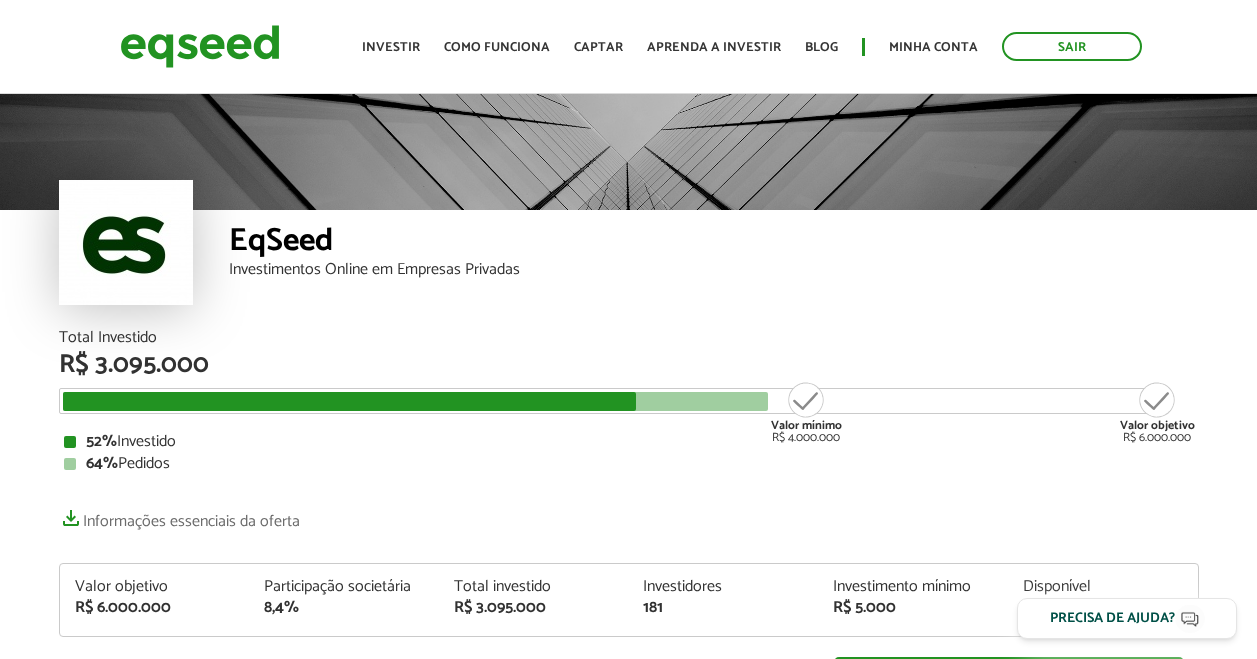 scroll, scrollTop: 0, scrollLeft: 0, axis: both 